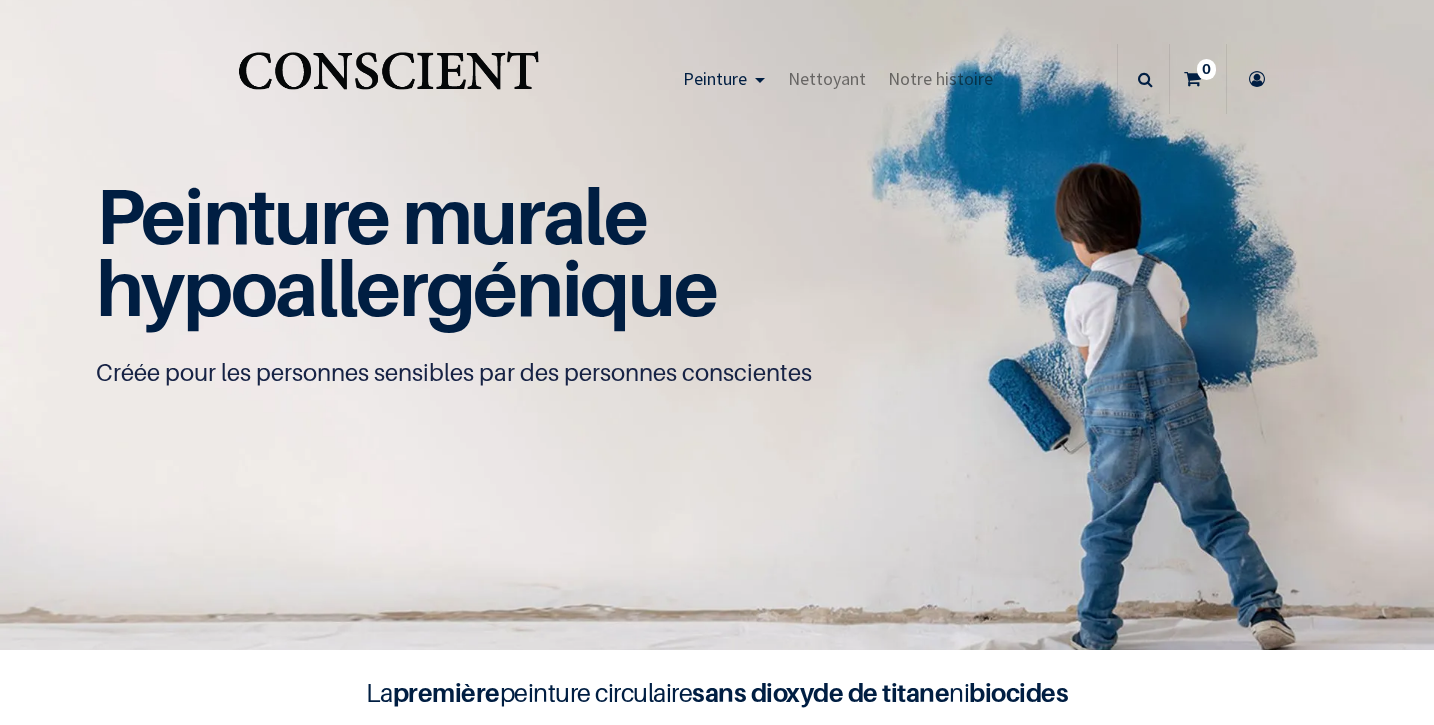 scroll, scrollTop: 0, scrollLeft: 0, axis: both 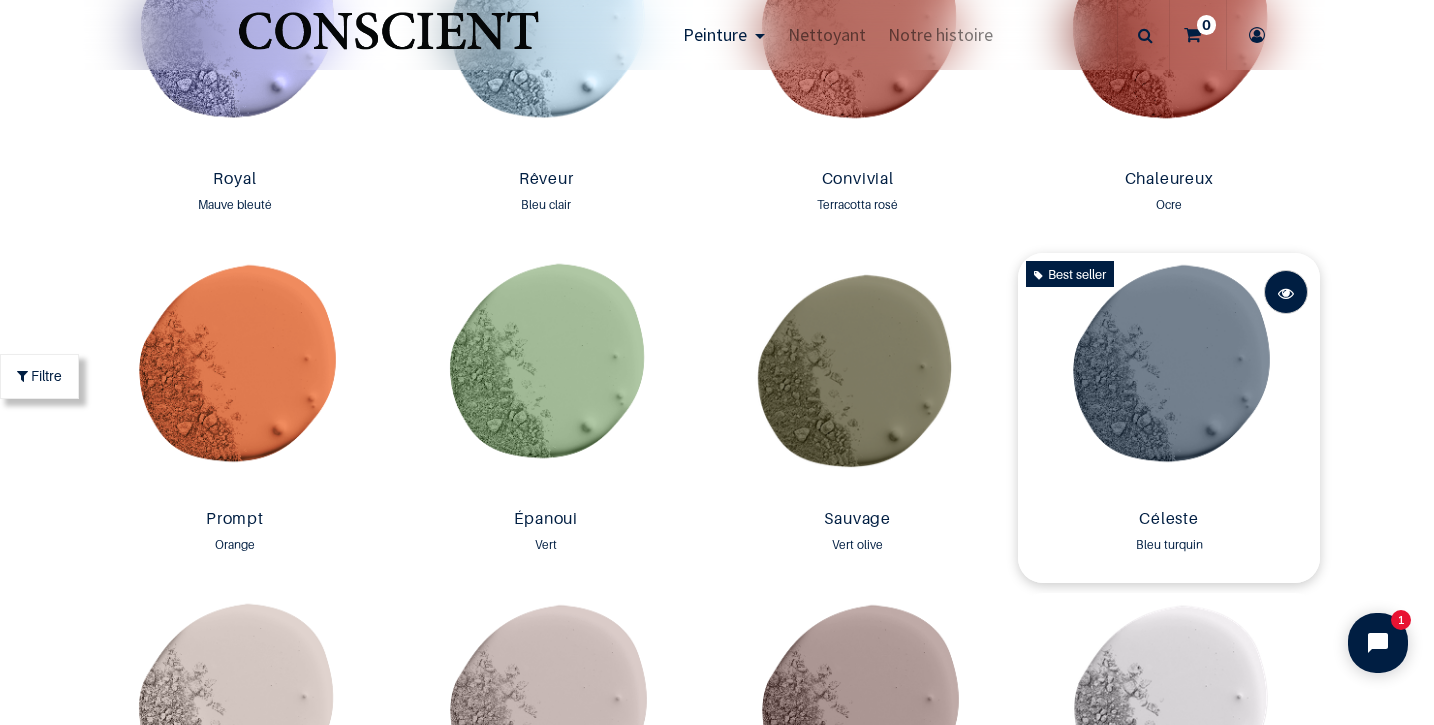 click at bounding box center [1286, 293] 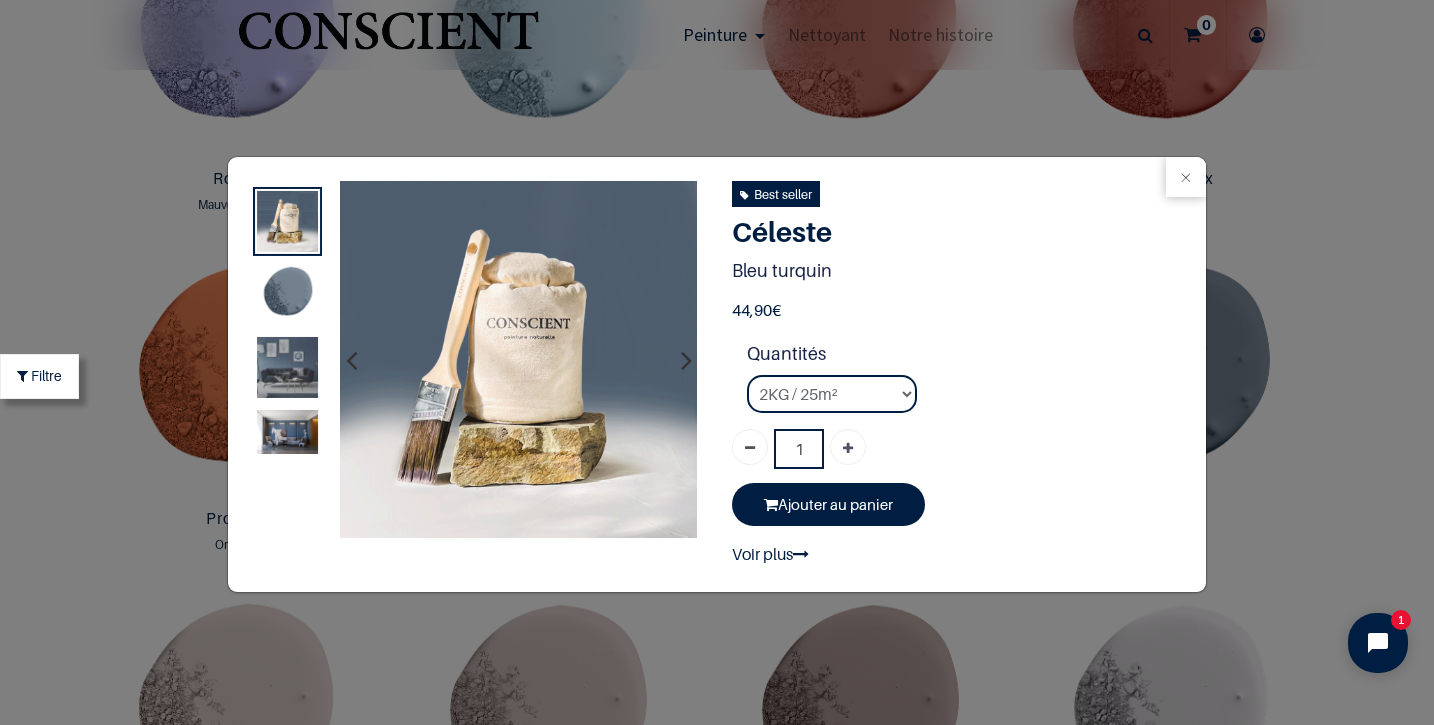 click at bounding box center (287, 367) 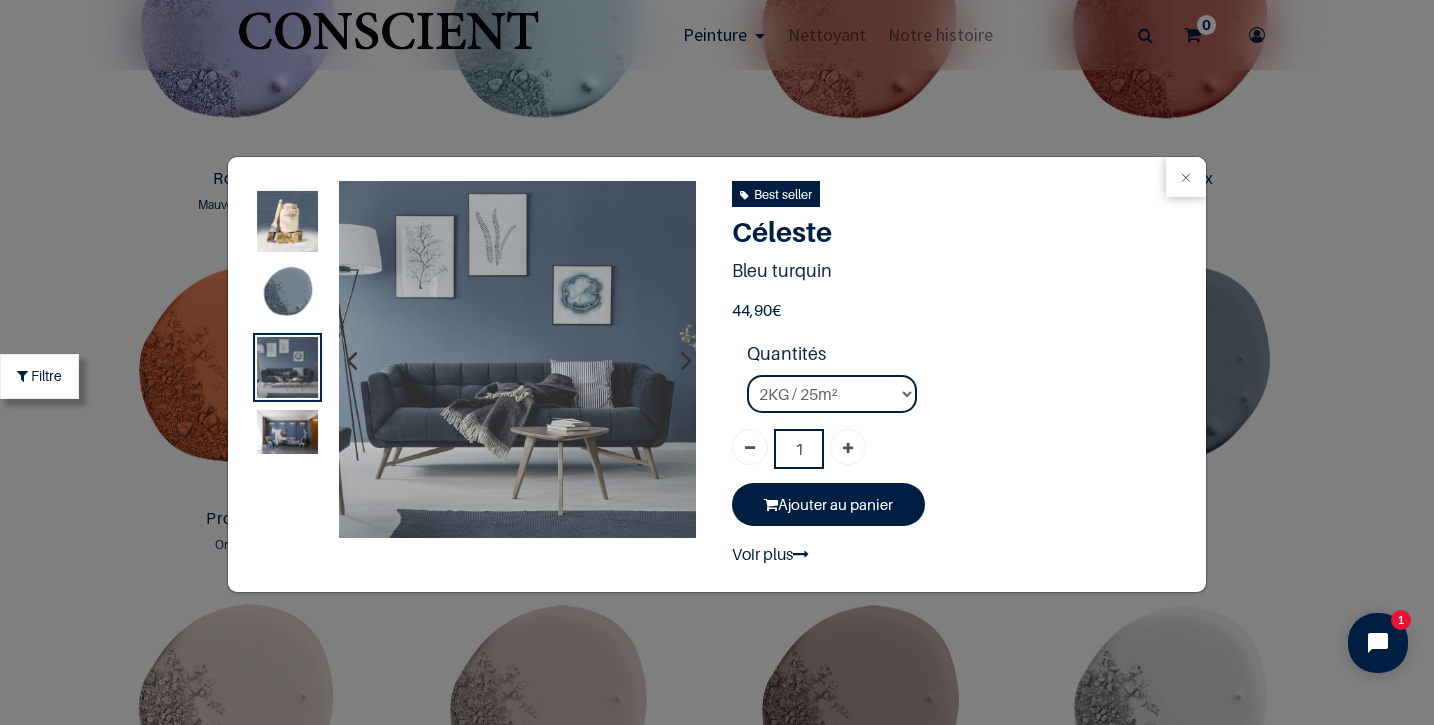 click at bounding box center (518, 360) 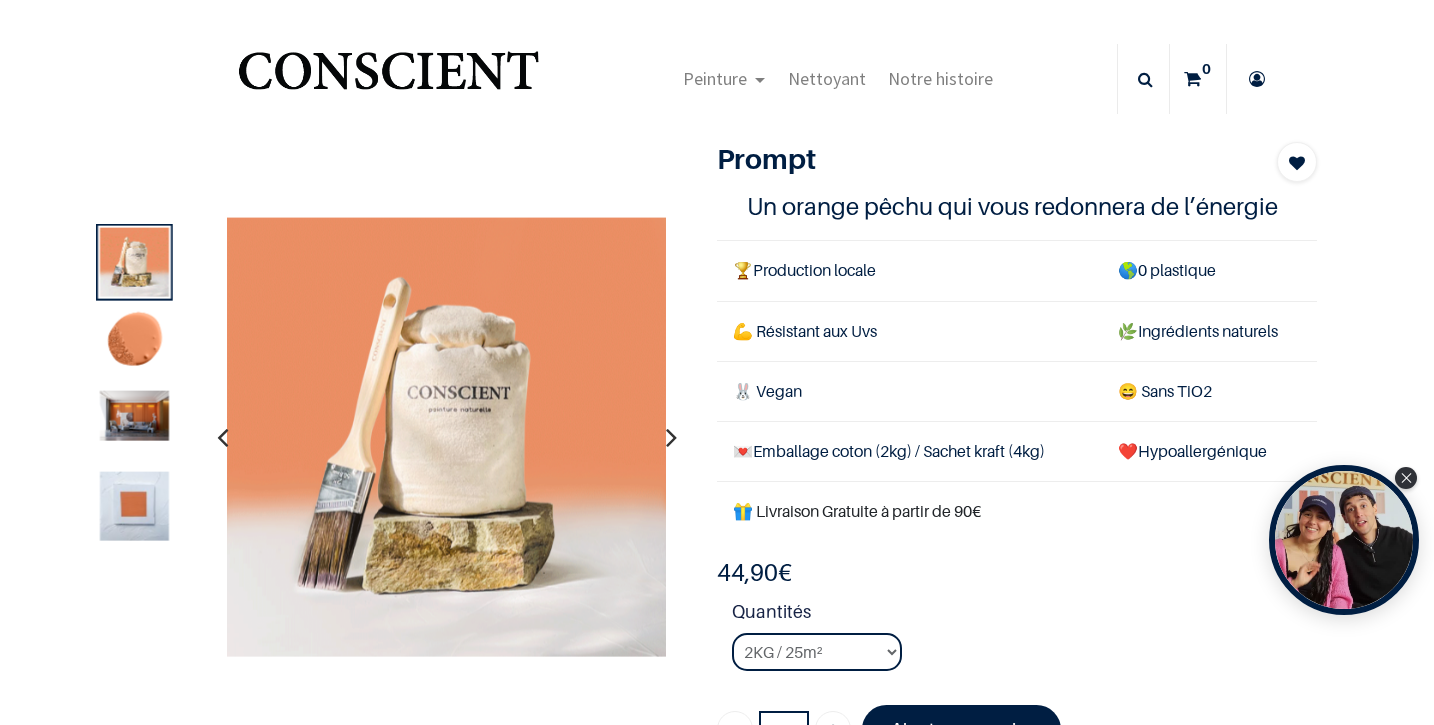 scroll, scrollTop: 0, scrollLeft: 0, axis: both 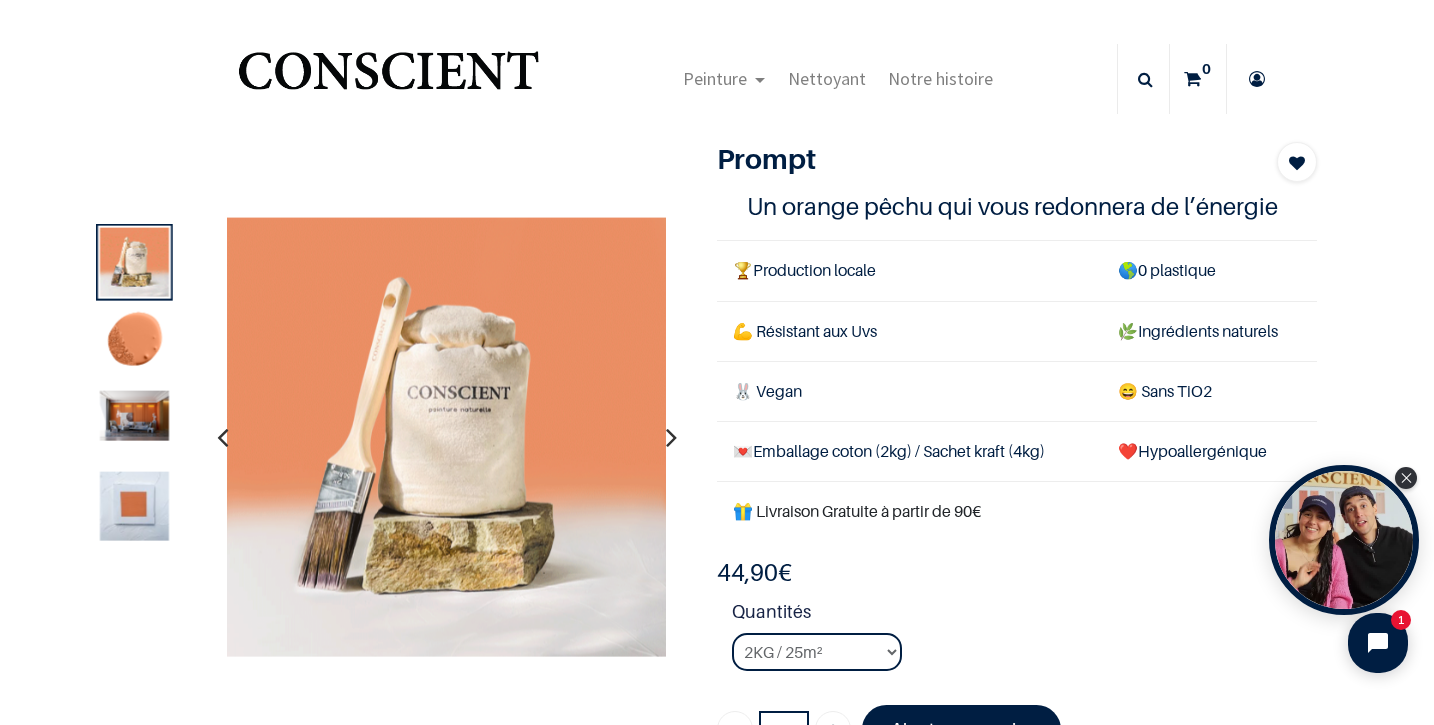 click at bounding box center (134, 415) 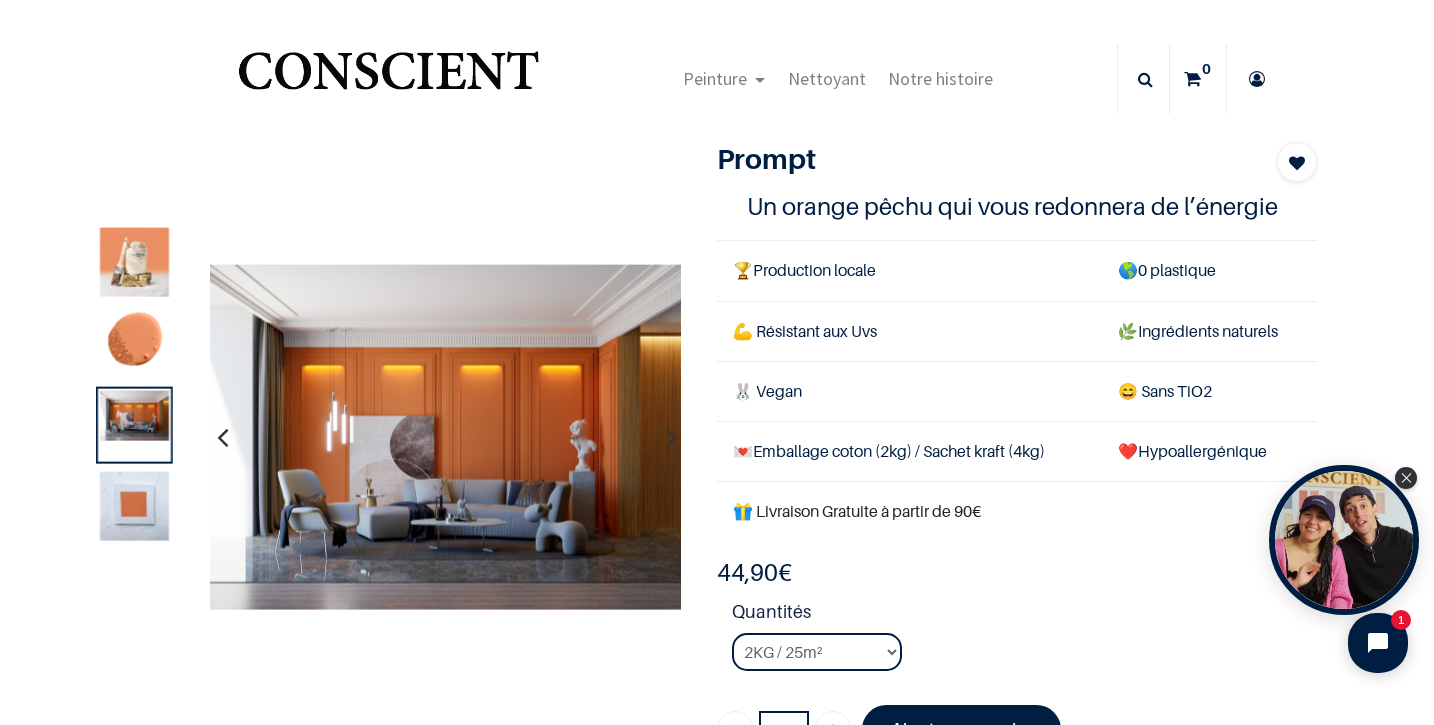 click at bounding box center (134, 506) 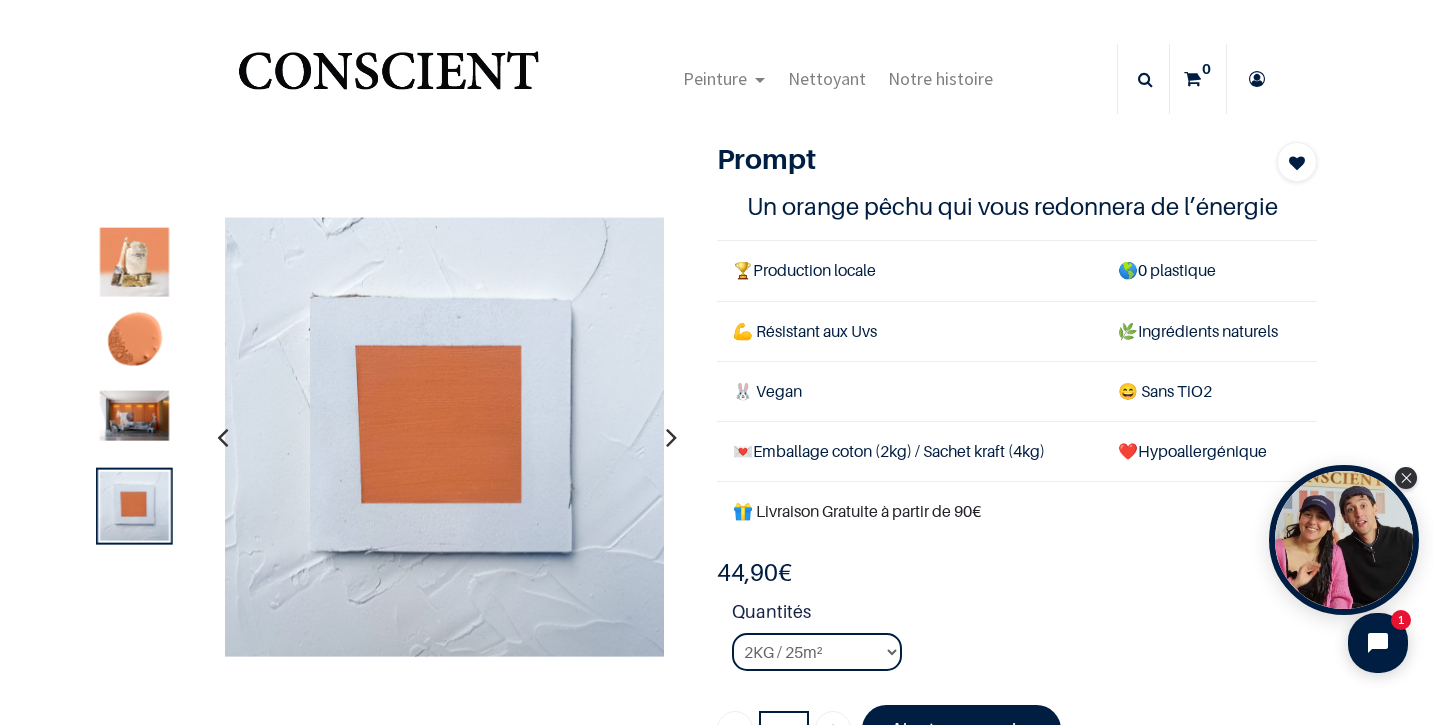 click at bounding box center [134, 415] 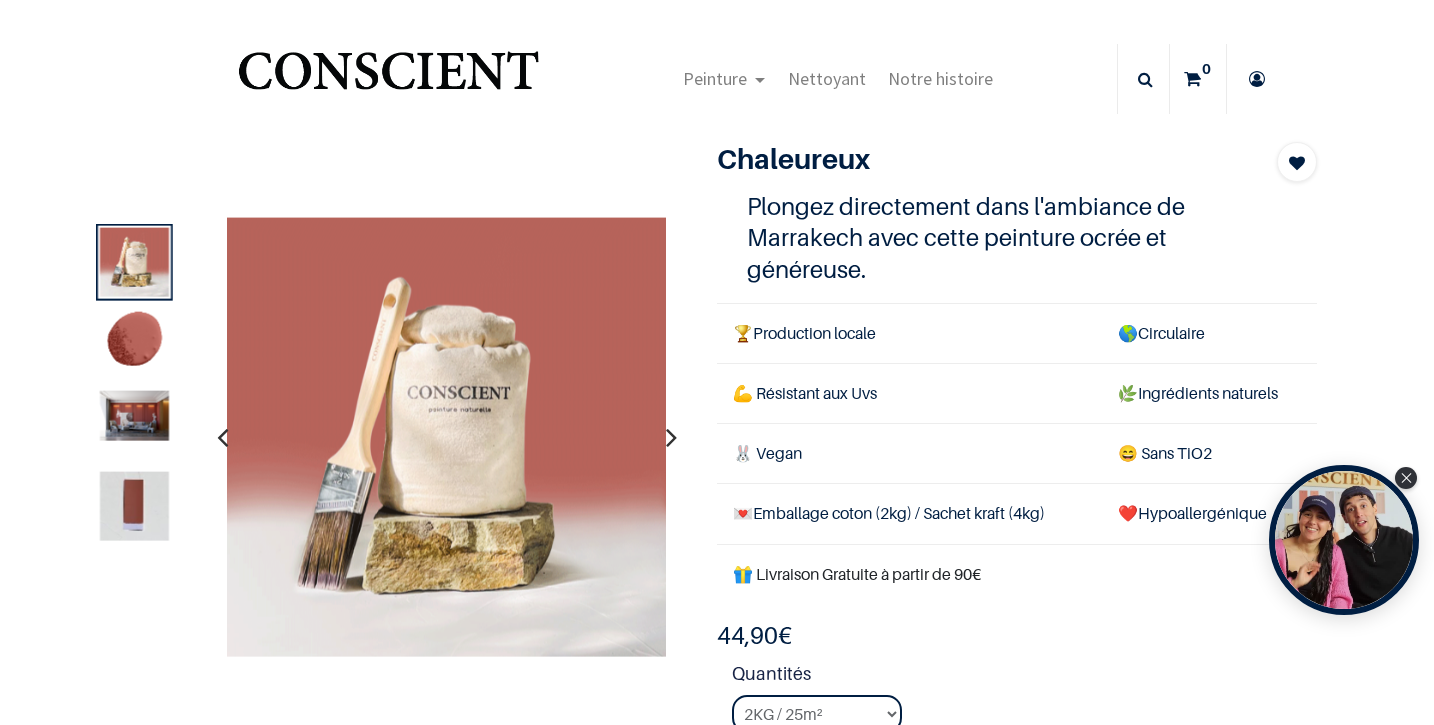 scroll, scrollTop: 0, scrollLeft: 0, axis: both 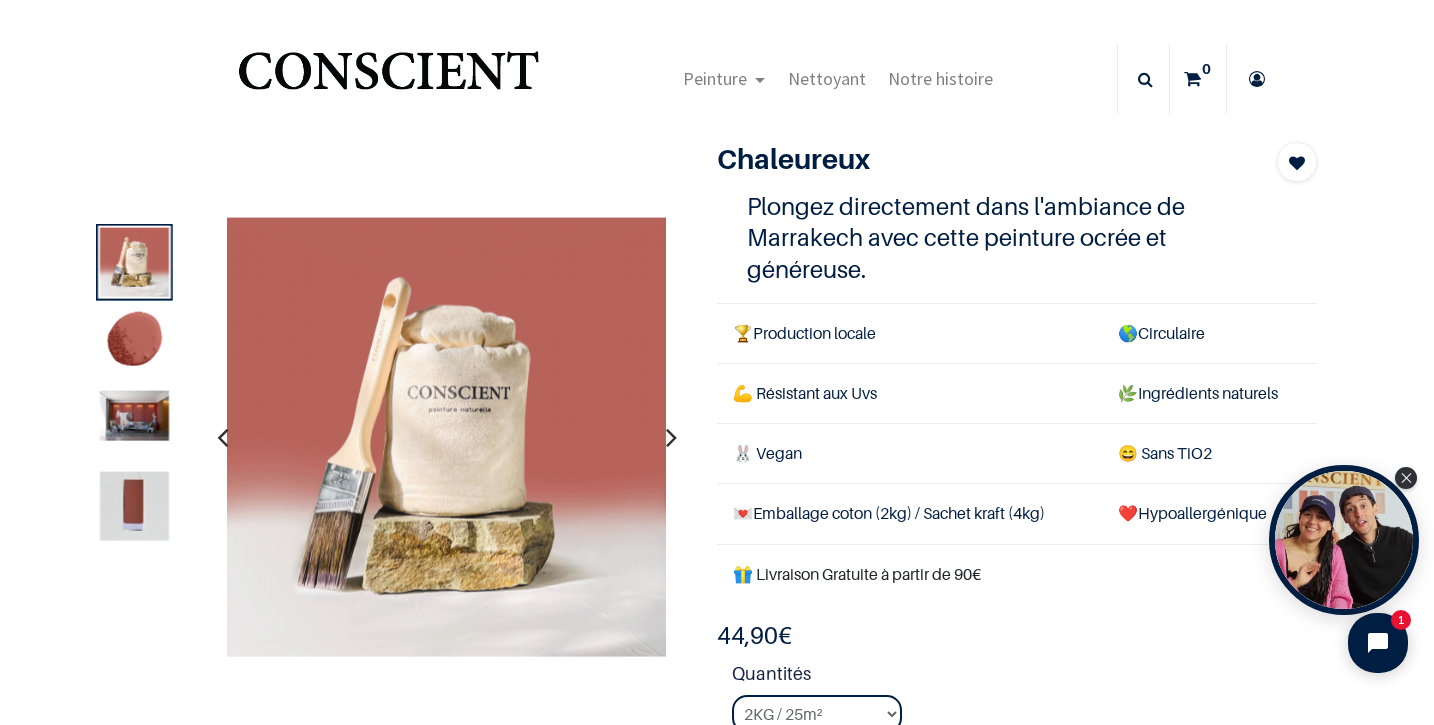 click at bounding box center (134, 415) 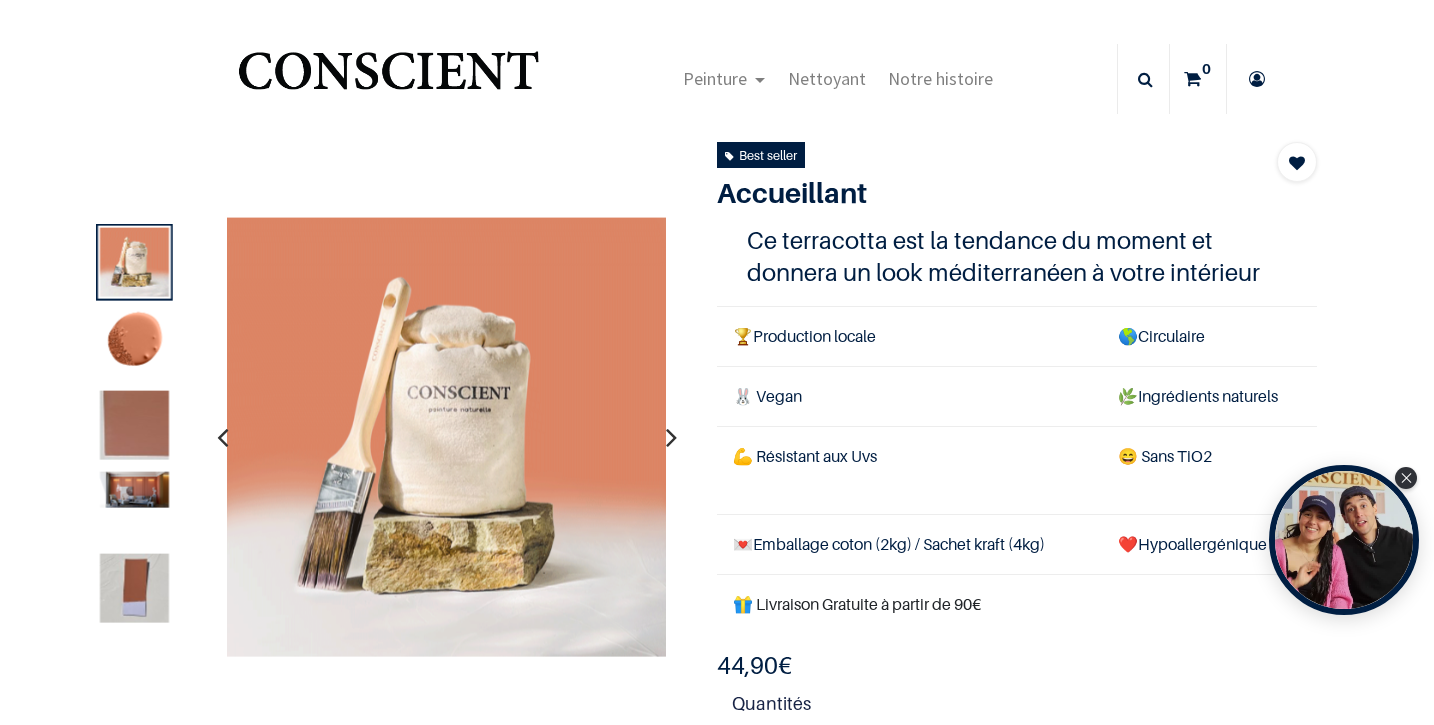 scroll, scrollTop: 0, scrollLeft: 0, axis: both 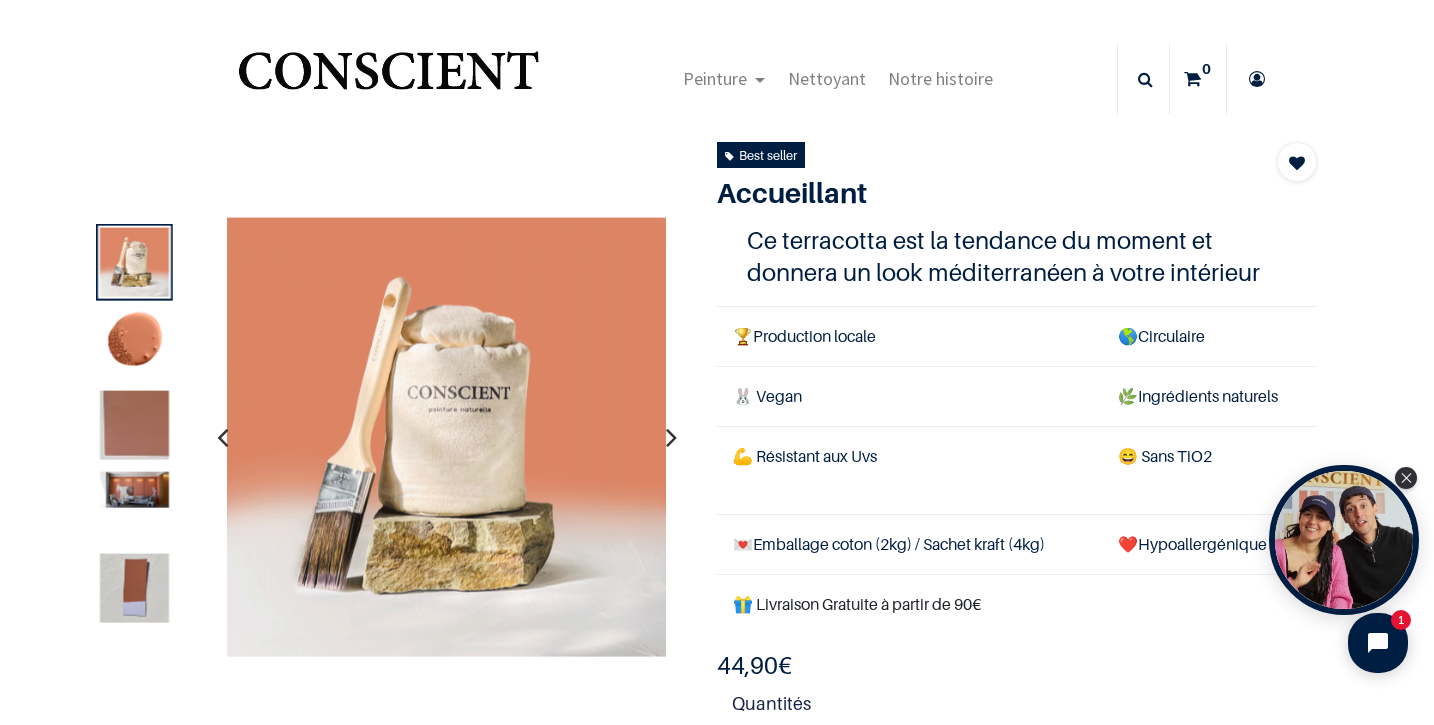 click at bounding box center (134, 424) 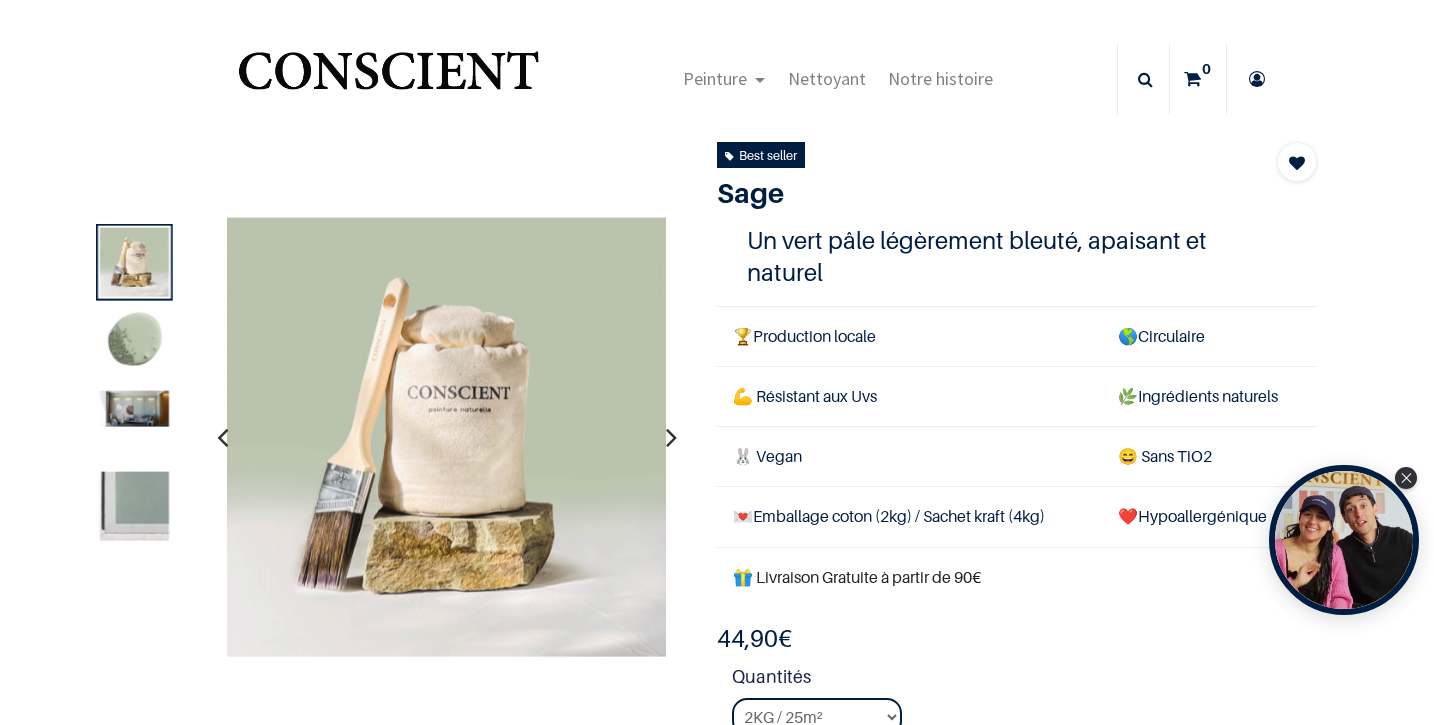 scroll, scrollTop: 0, scrollLeft: 0, axis: both 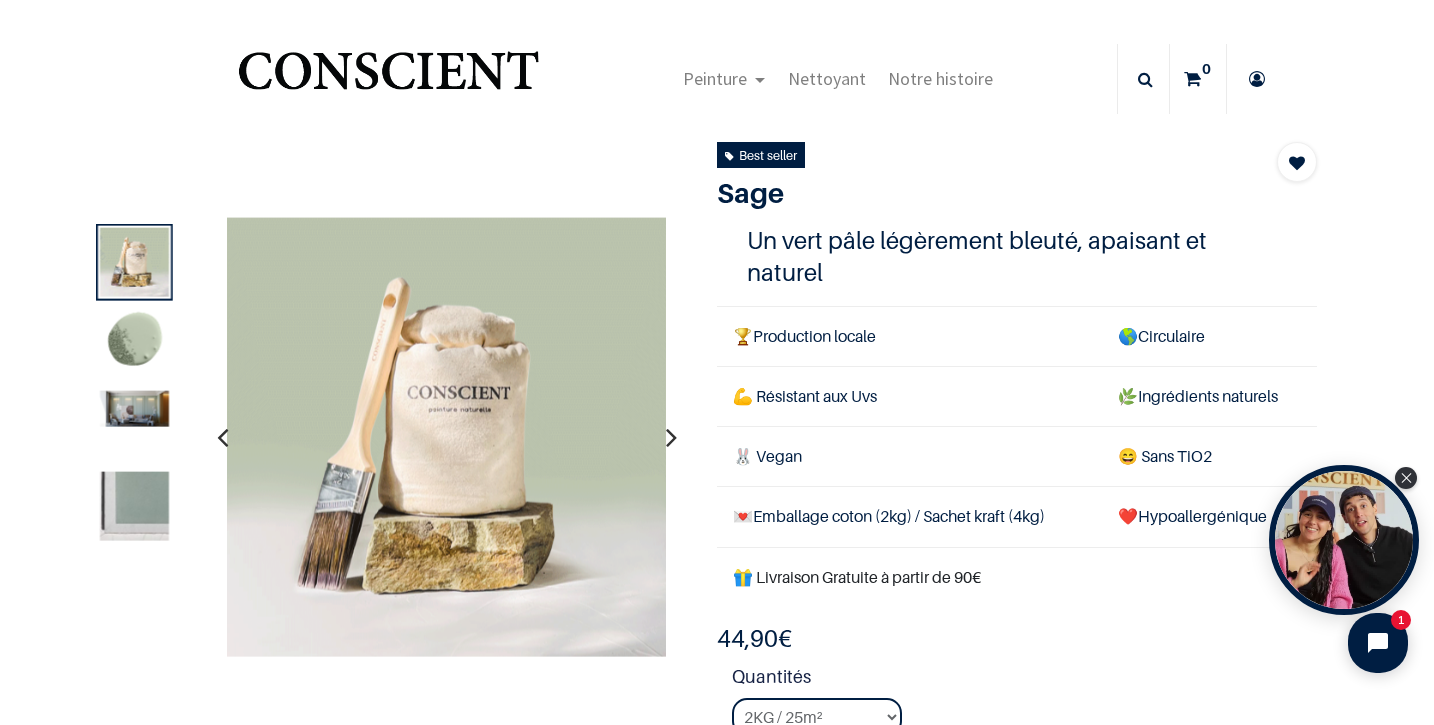 click at bounding box center [134, 408] 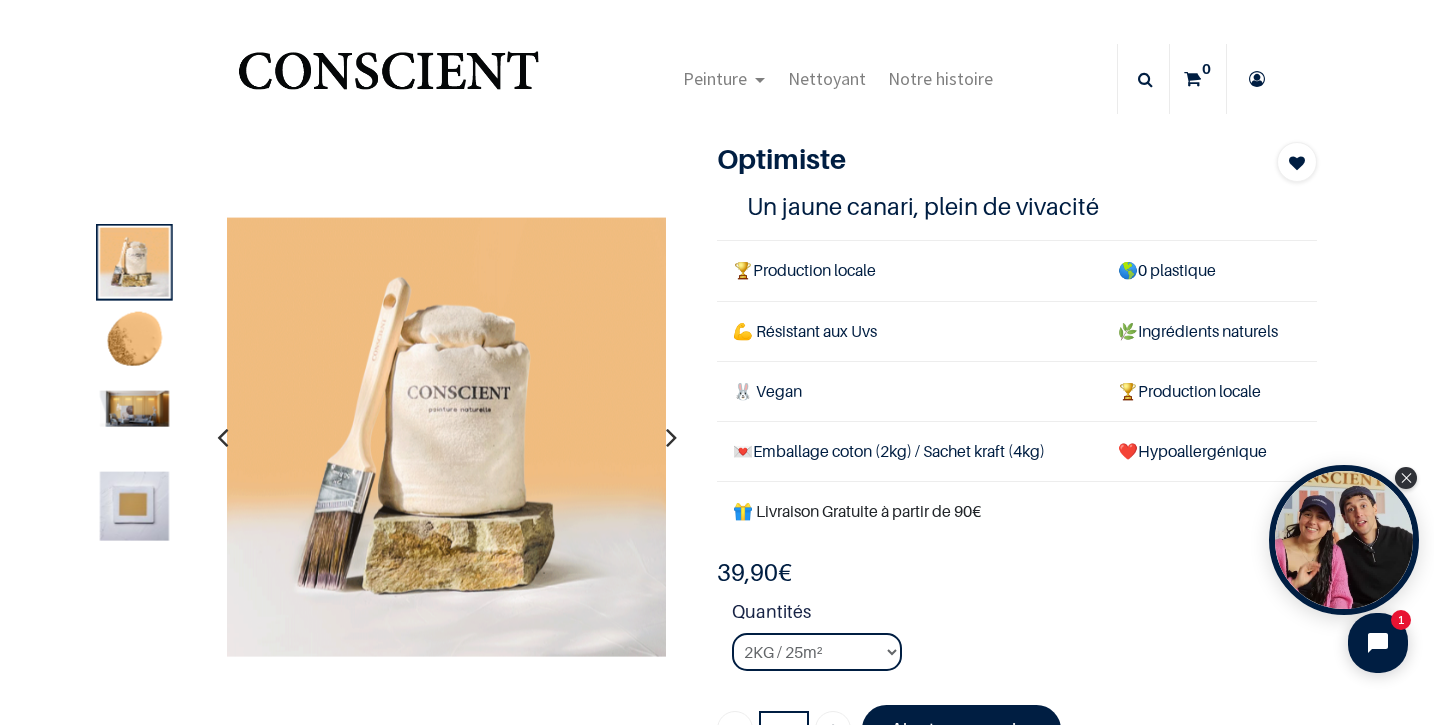 scroll, scrollTop: 0, scrollLeft: 0, axis: both 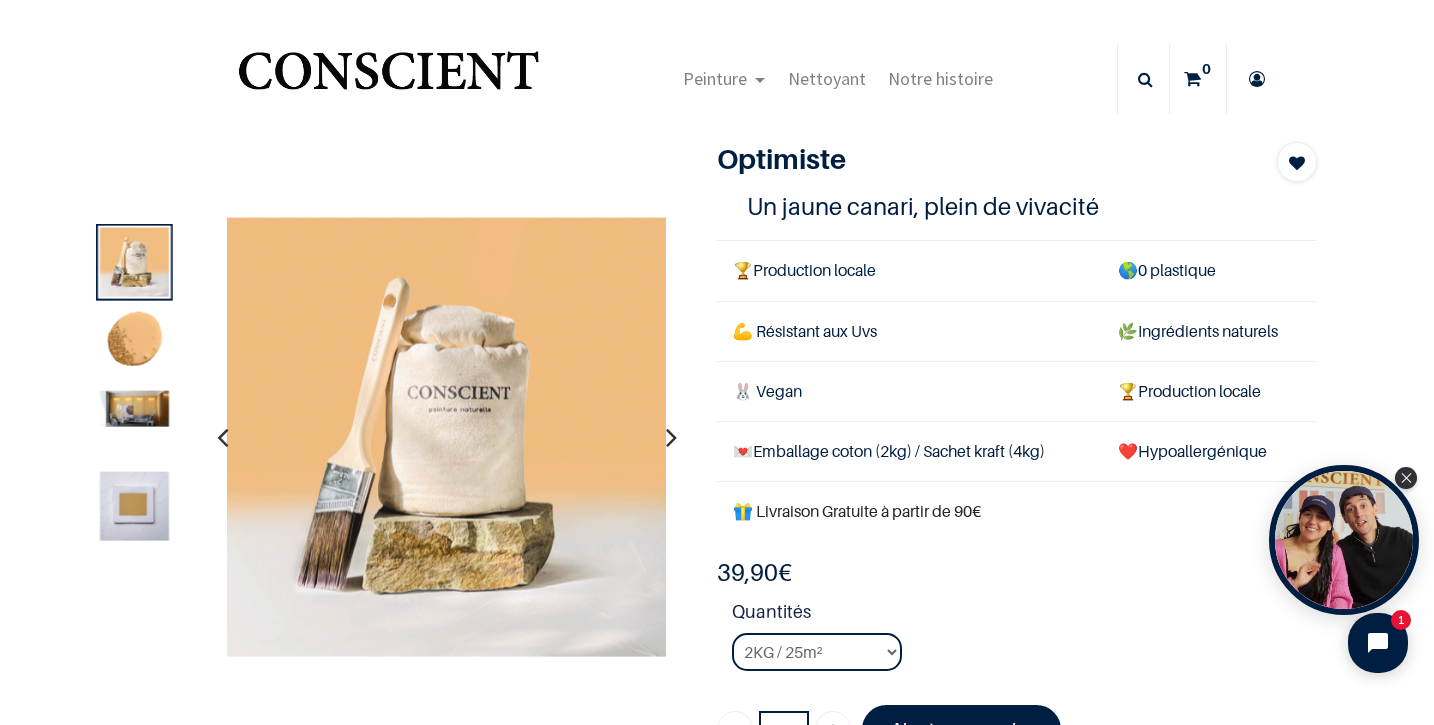 click at bounding box center [134, 408] 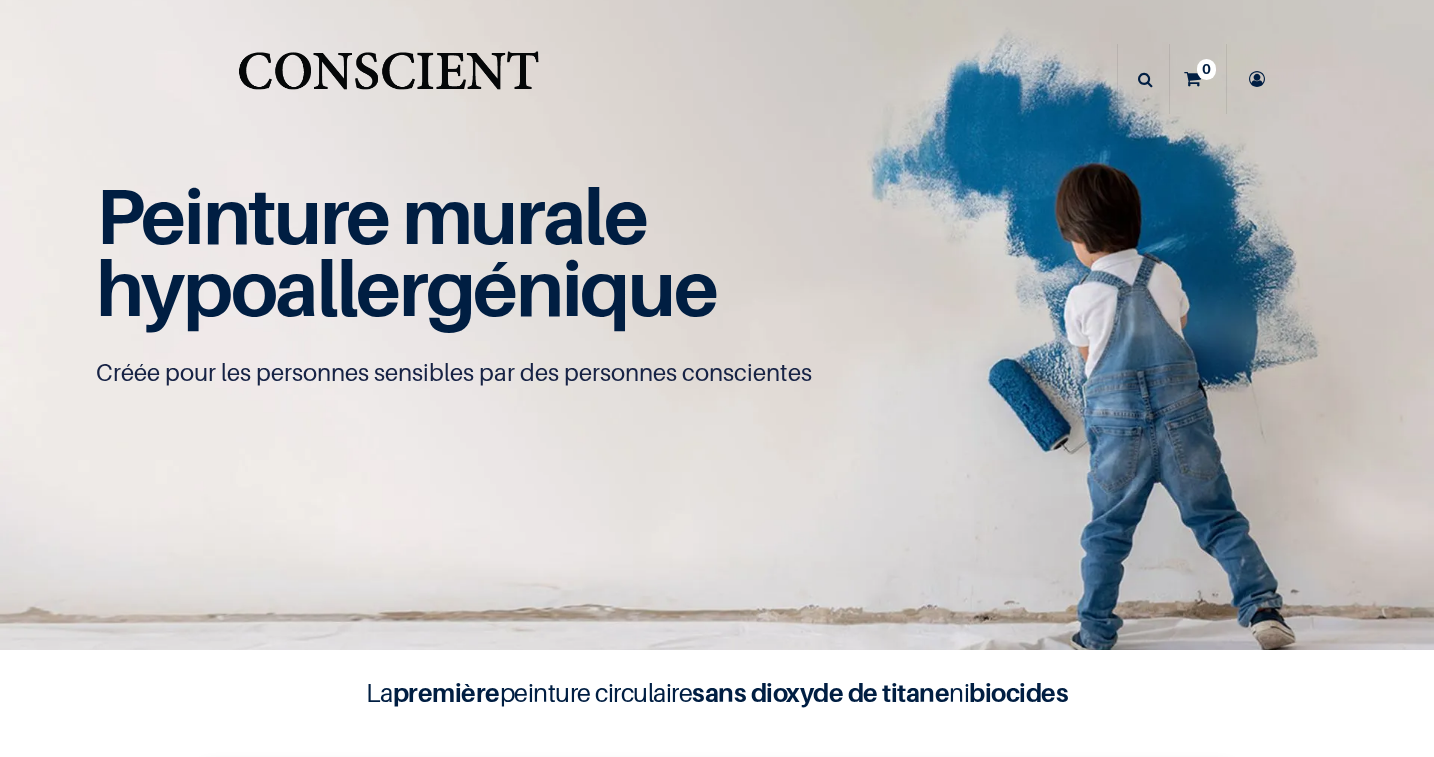 scroll, scrollTop: 0, scrollLeft: 0, axis: both 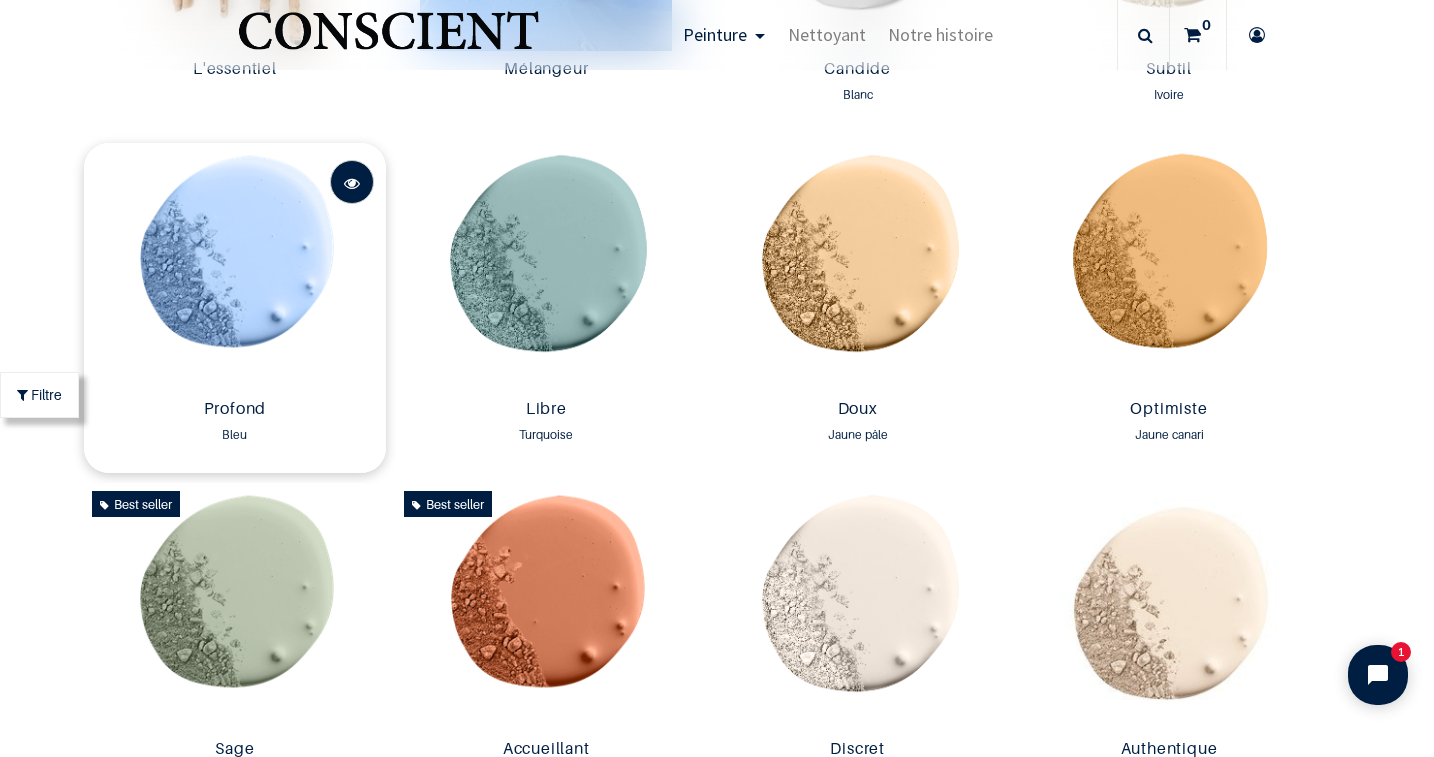 click at bounding box center (352, 182) 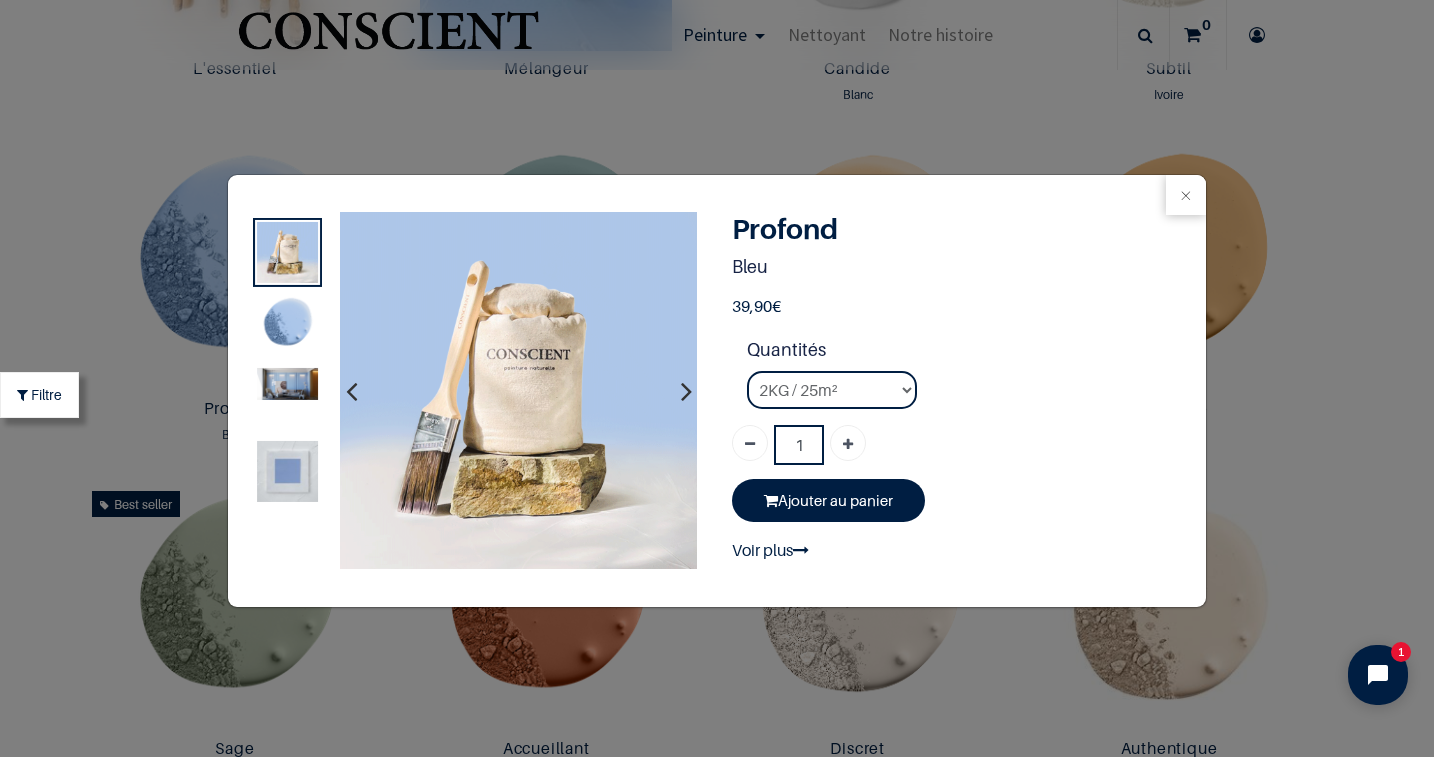 click at bounding box center (287, 471) 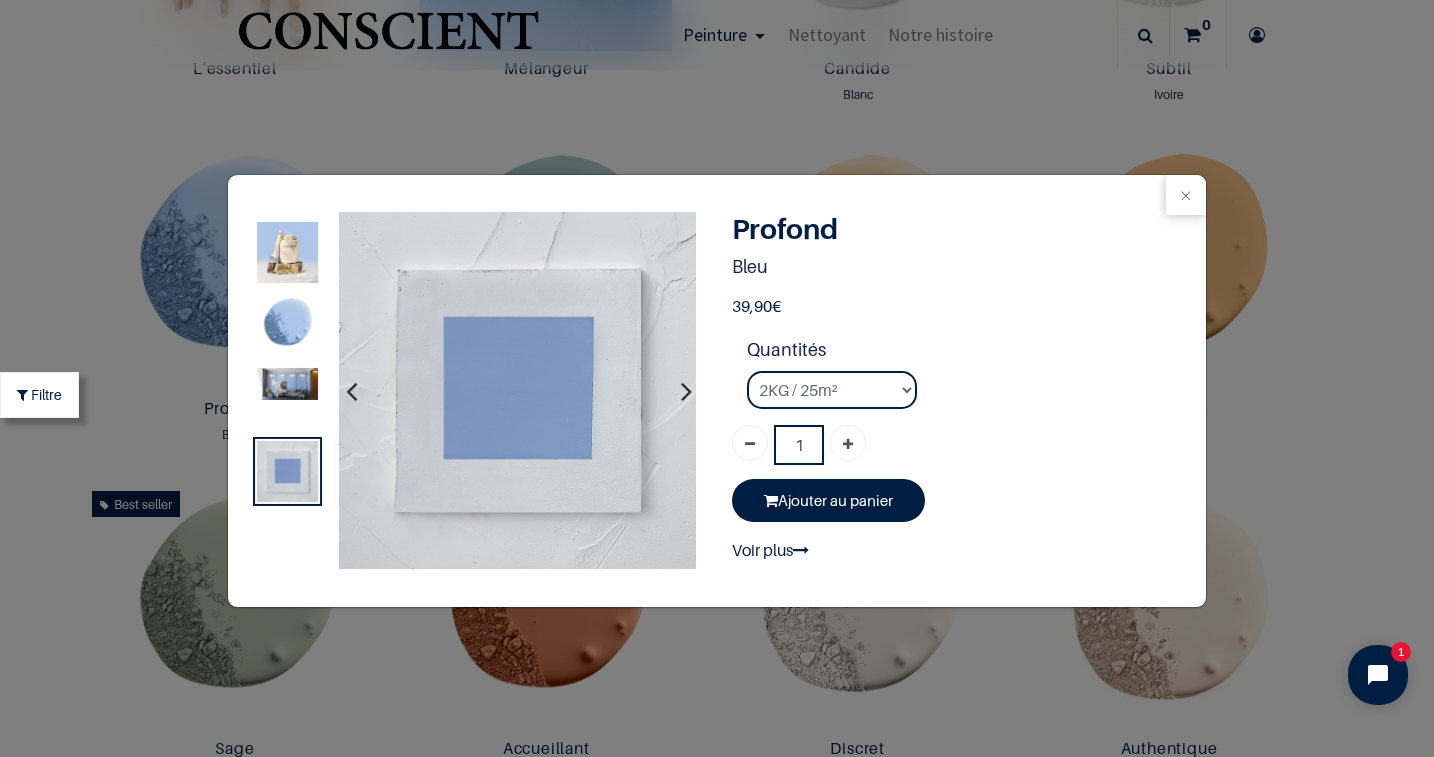 click at bounding box center [686, 390] 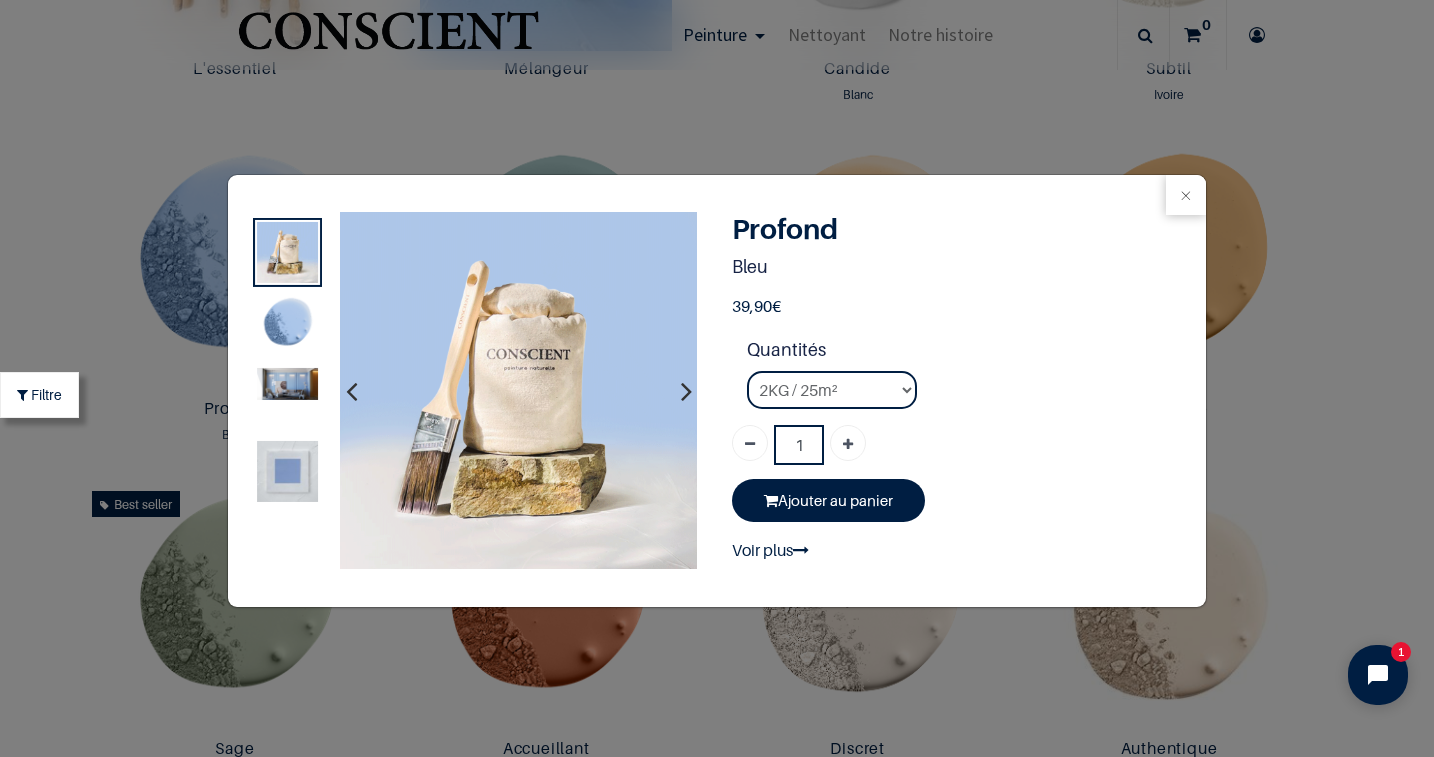 click at bounding box center (686, 390) 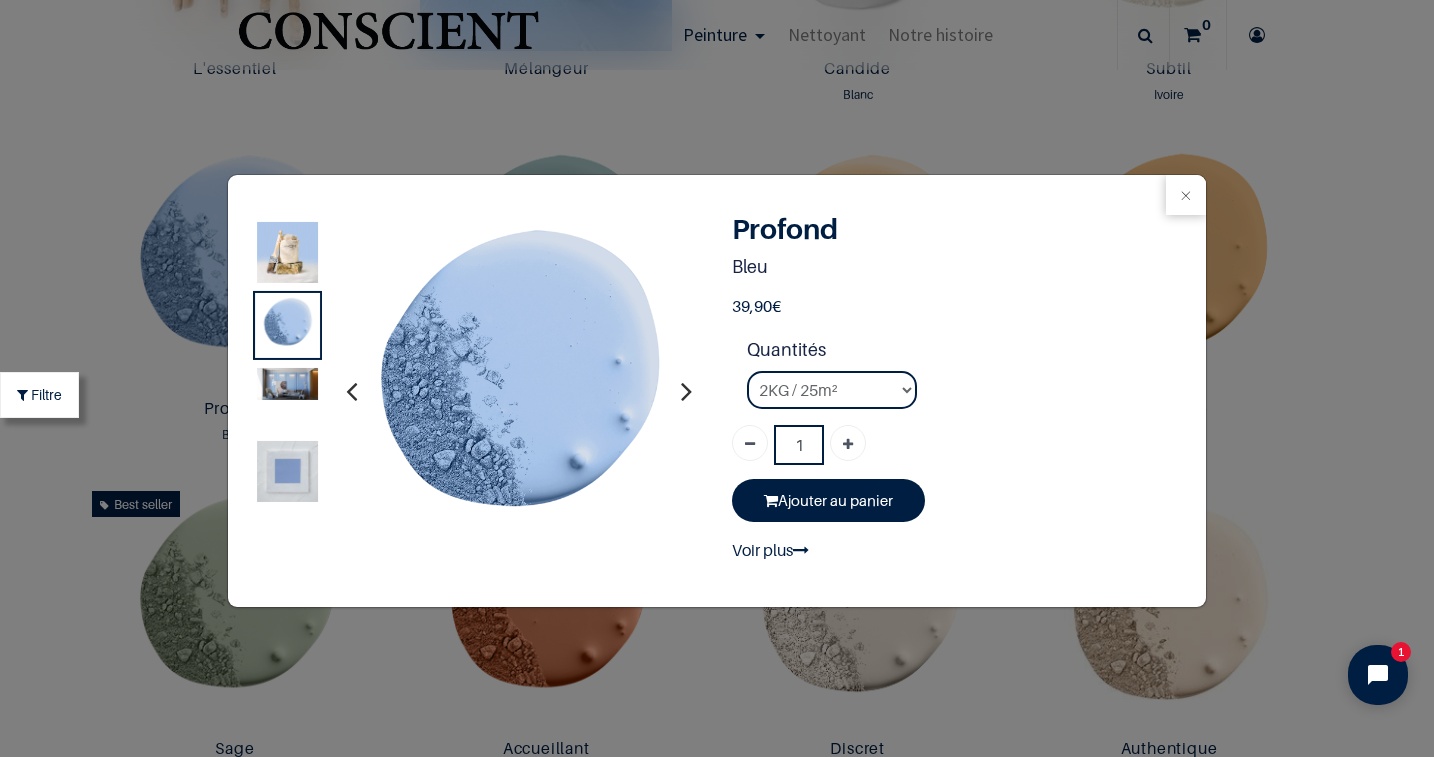 click at bounding box center (686, 390) 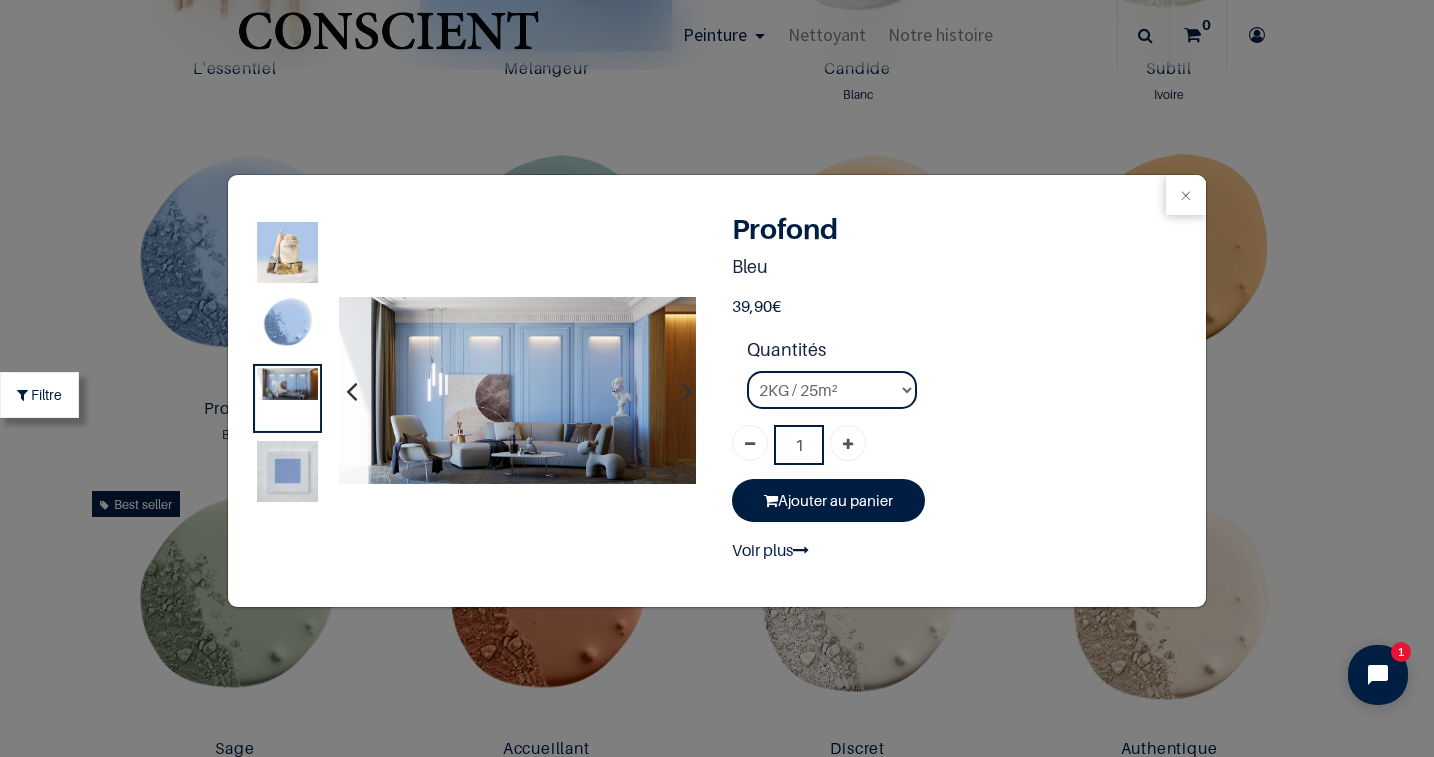 click at bounding box center (686, 390) 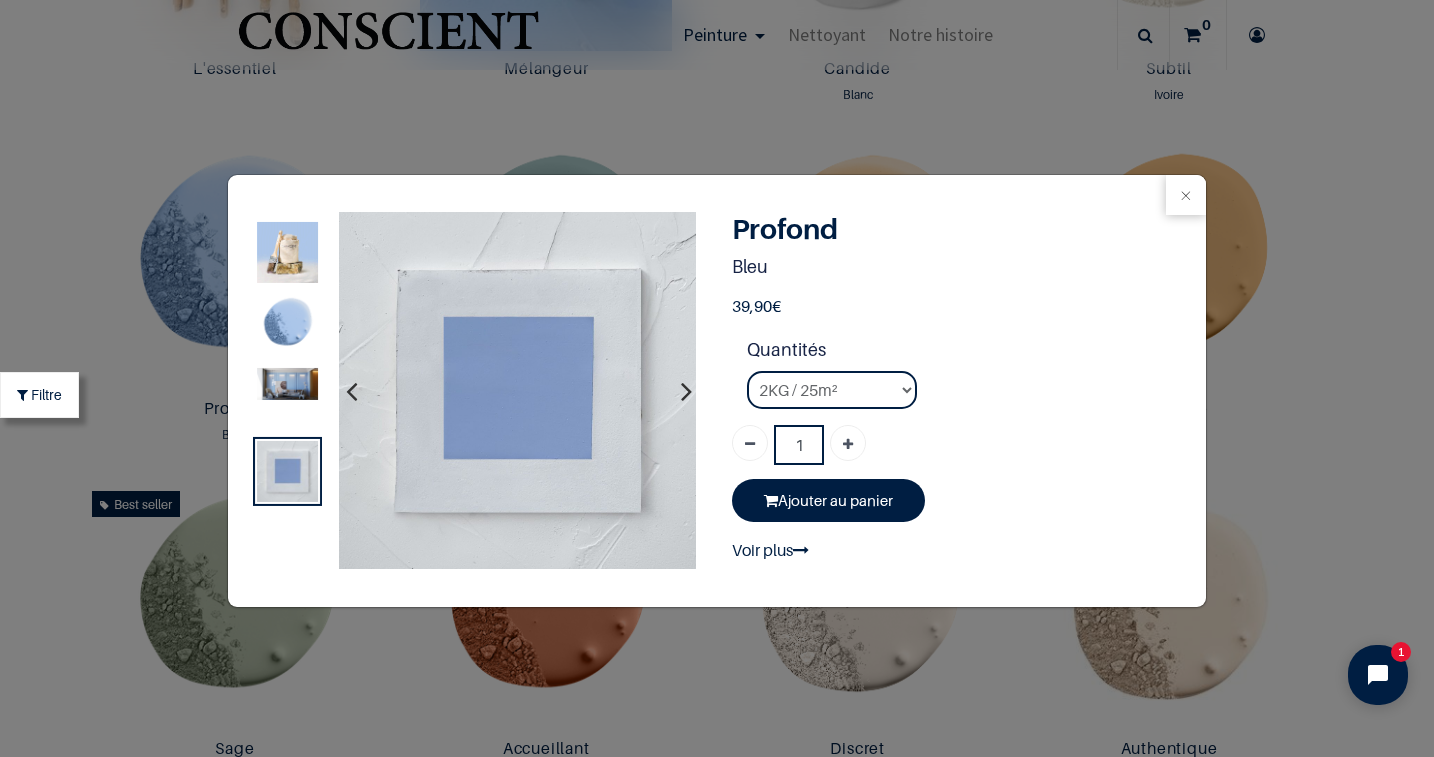 click on "Profond" at bounding box center (717, 378) 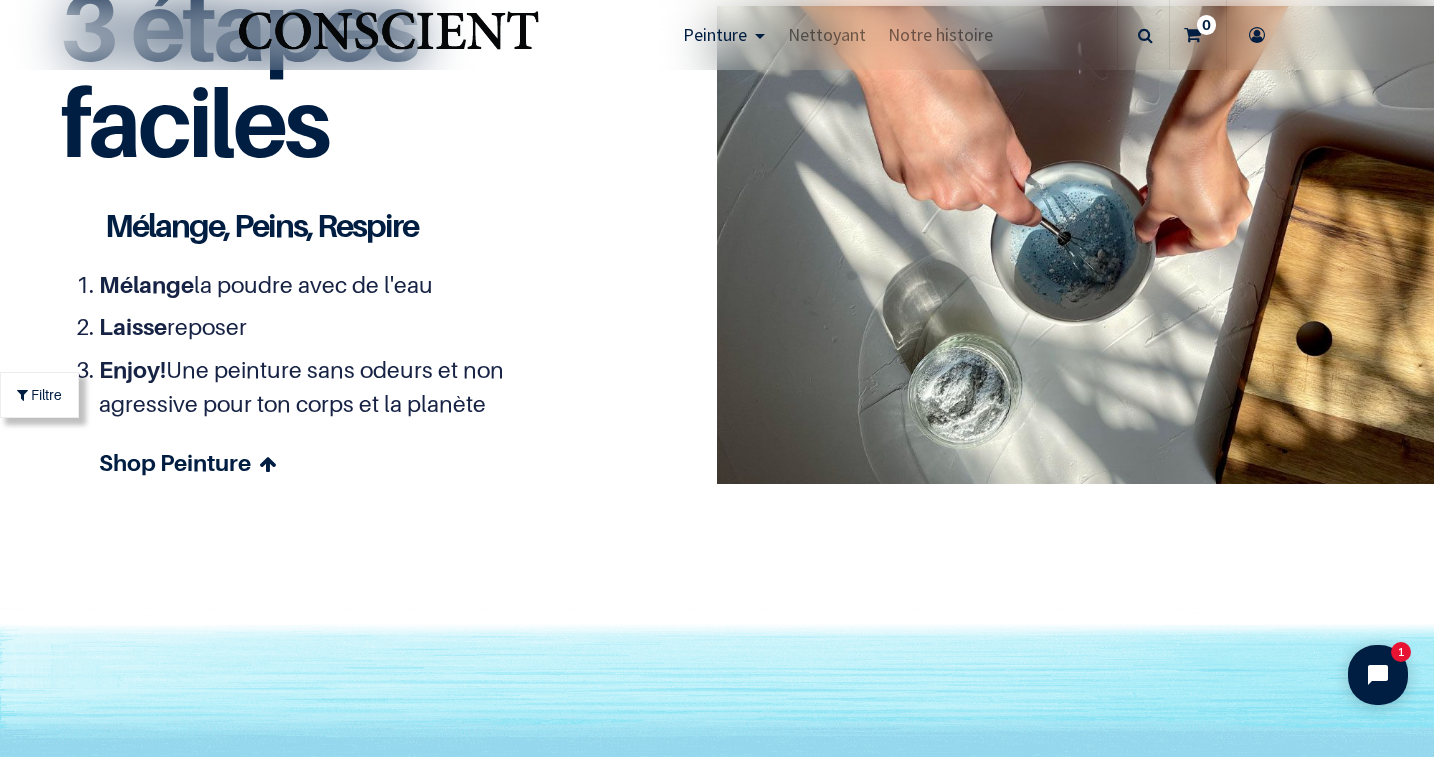 scroll, scrollTop: 5563, scrollLeft: 0, axis: vertical 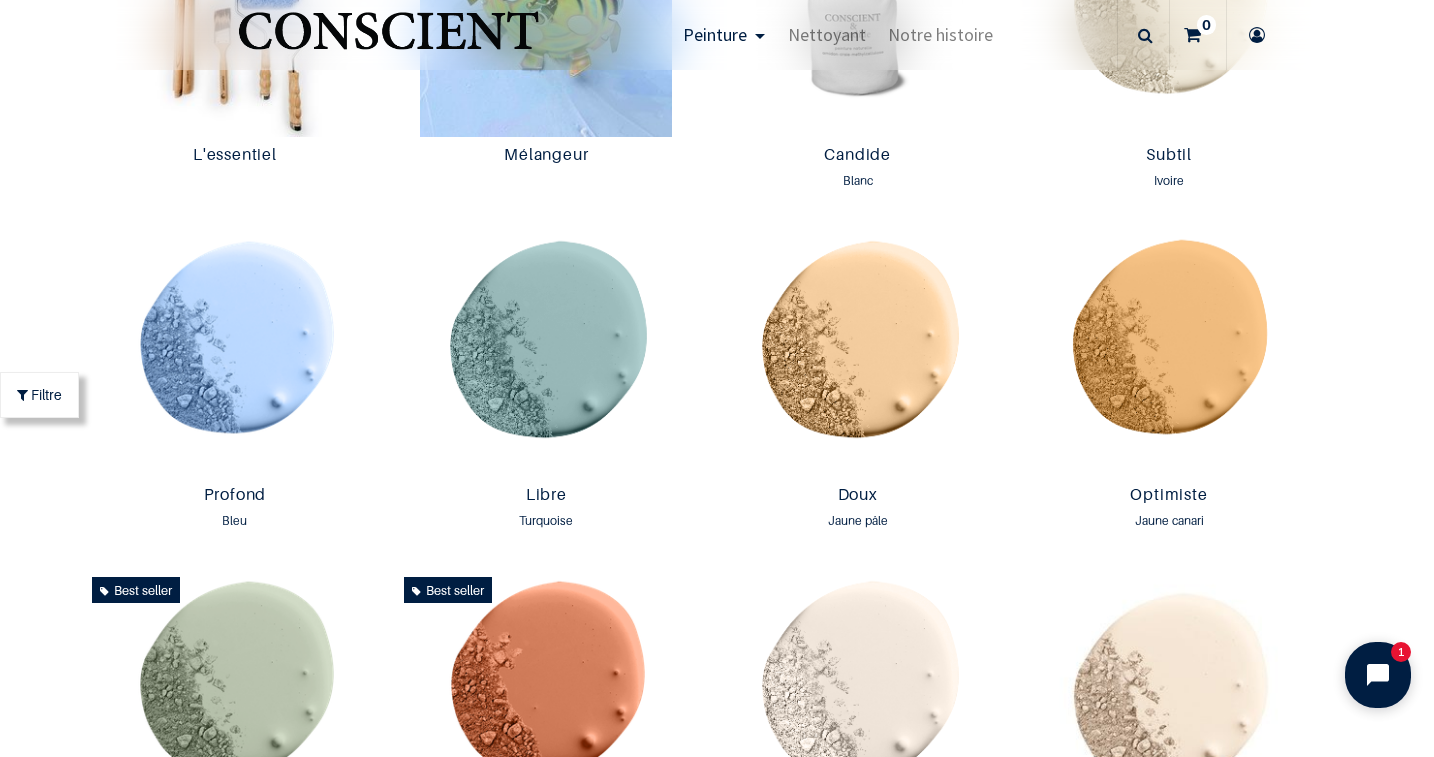 click at bounding box center (1378, 675) 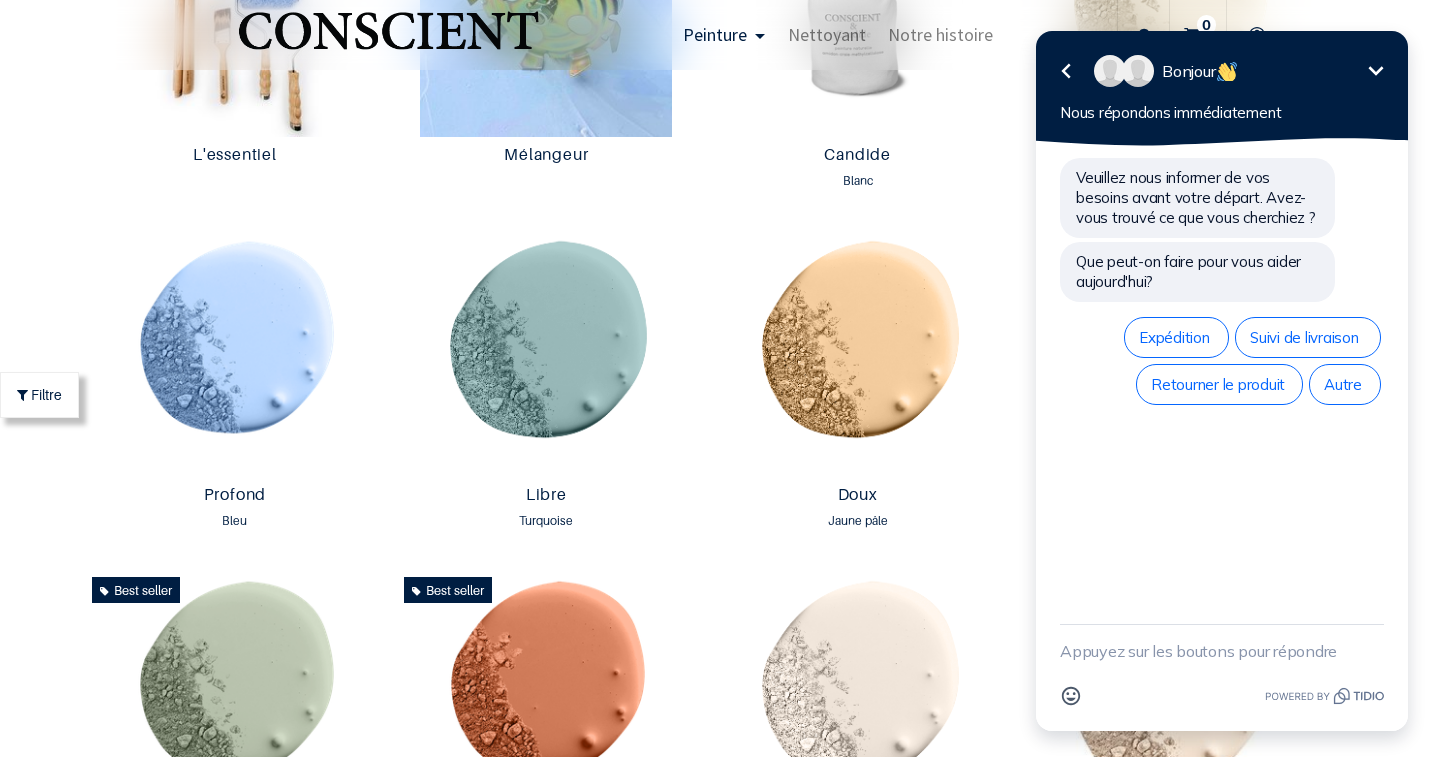 paste on "Bonjour, est ce que ça se fait de rajouter du sable dans mon mélange de peinture pour rajouter de la texture ?" 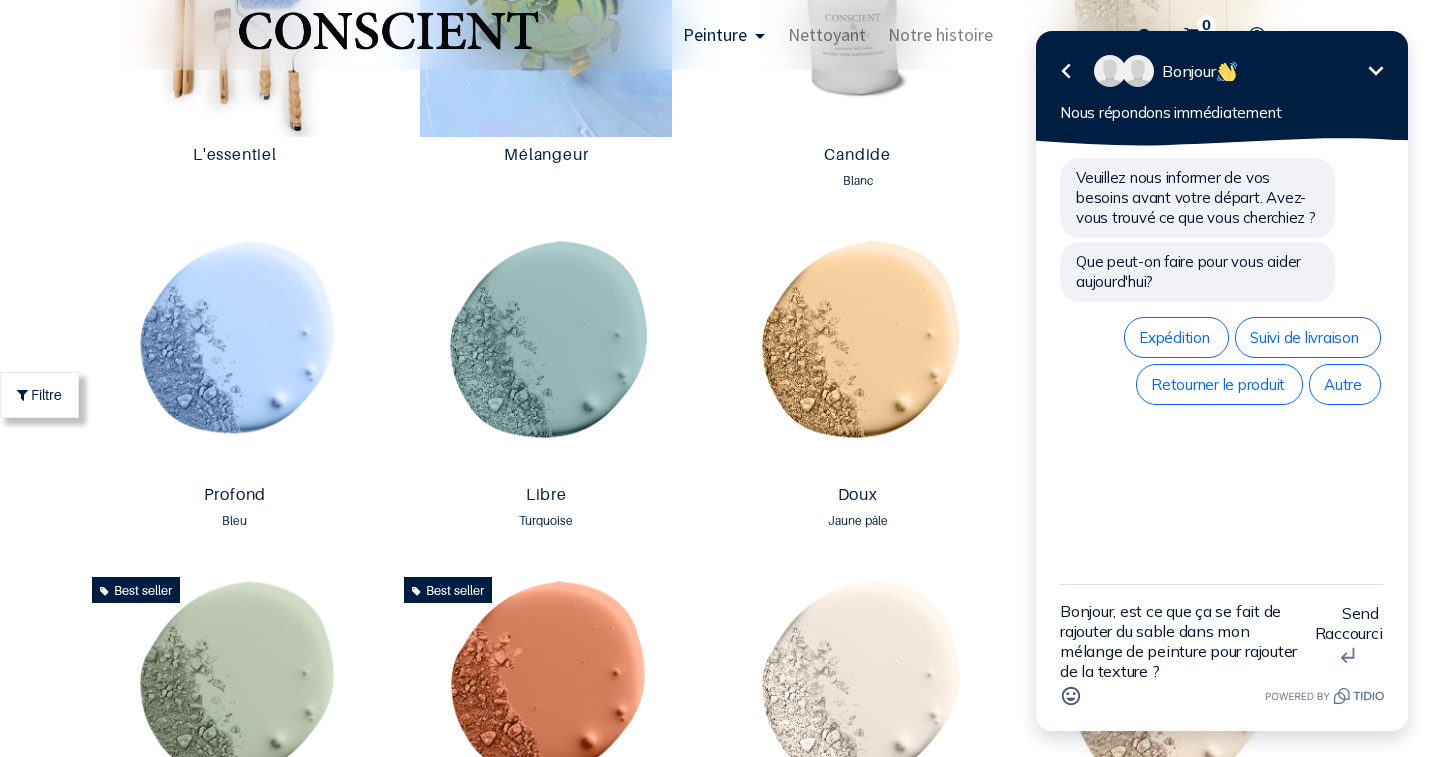 scroll, scrollTop: 4, scrollLeft: 0, axis: vertical 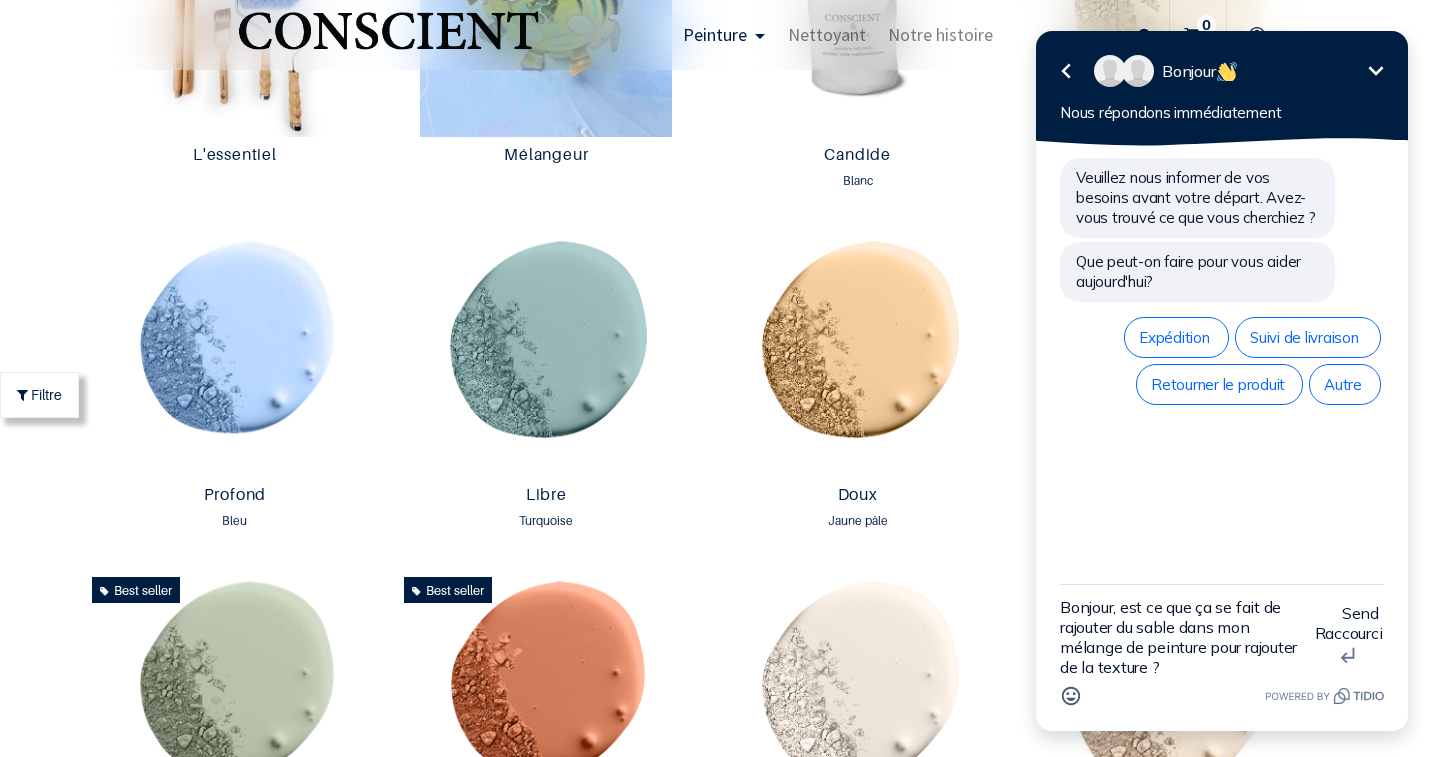 type 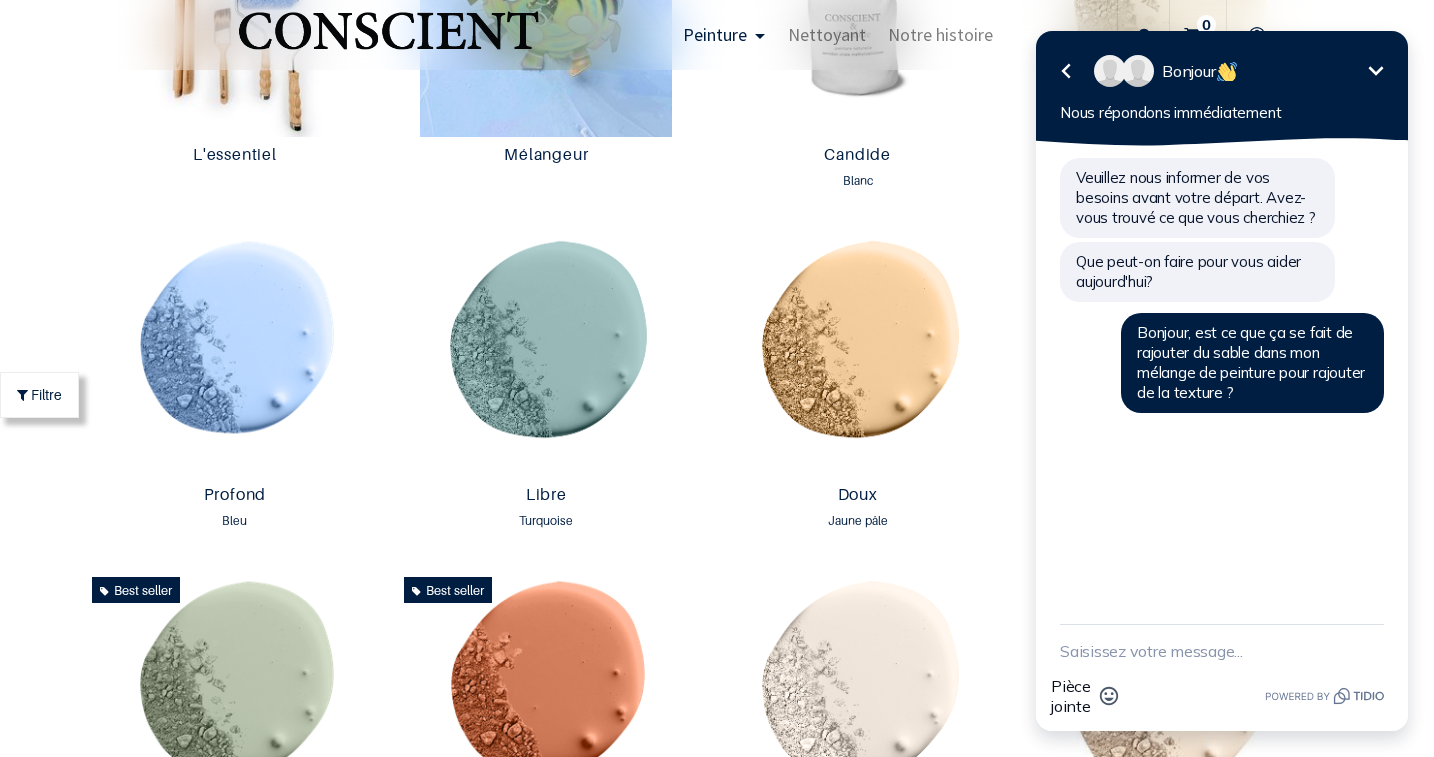 scroll, scrollTop: 0, scrollLeft: 0, axis: both 